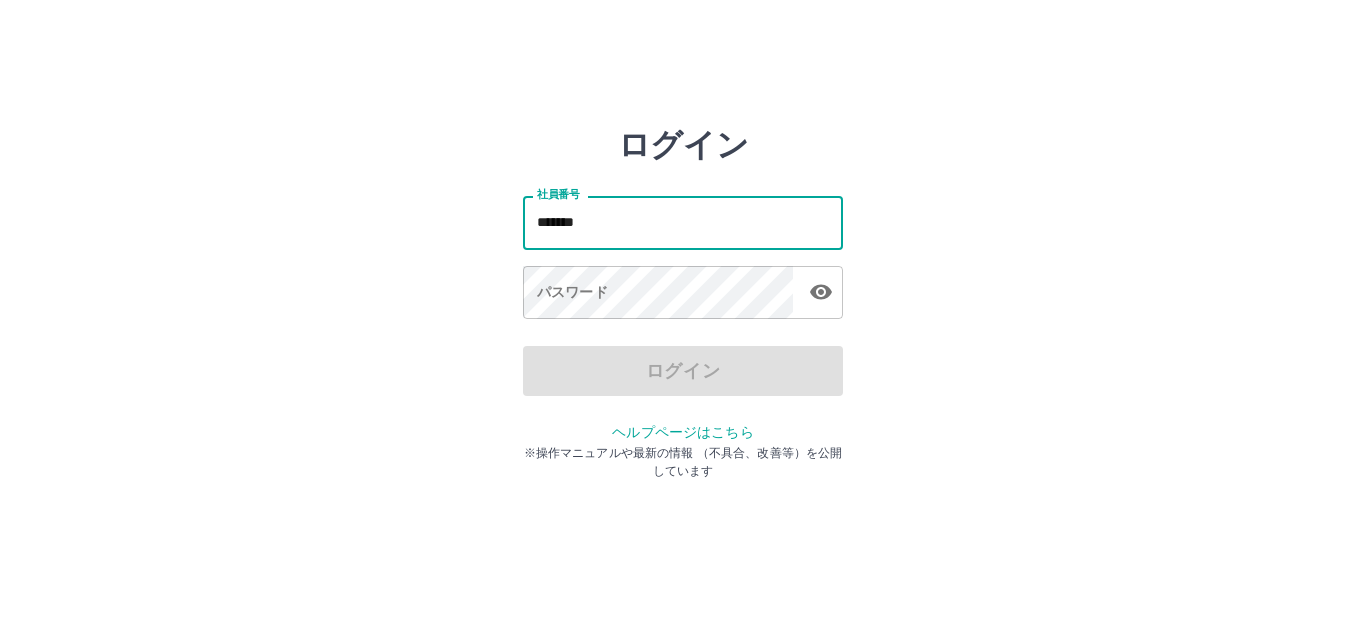 scroll, scrollTop: 0, scrollLeft: 0, axis: both 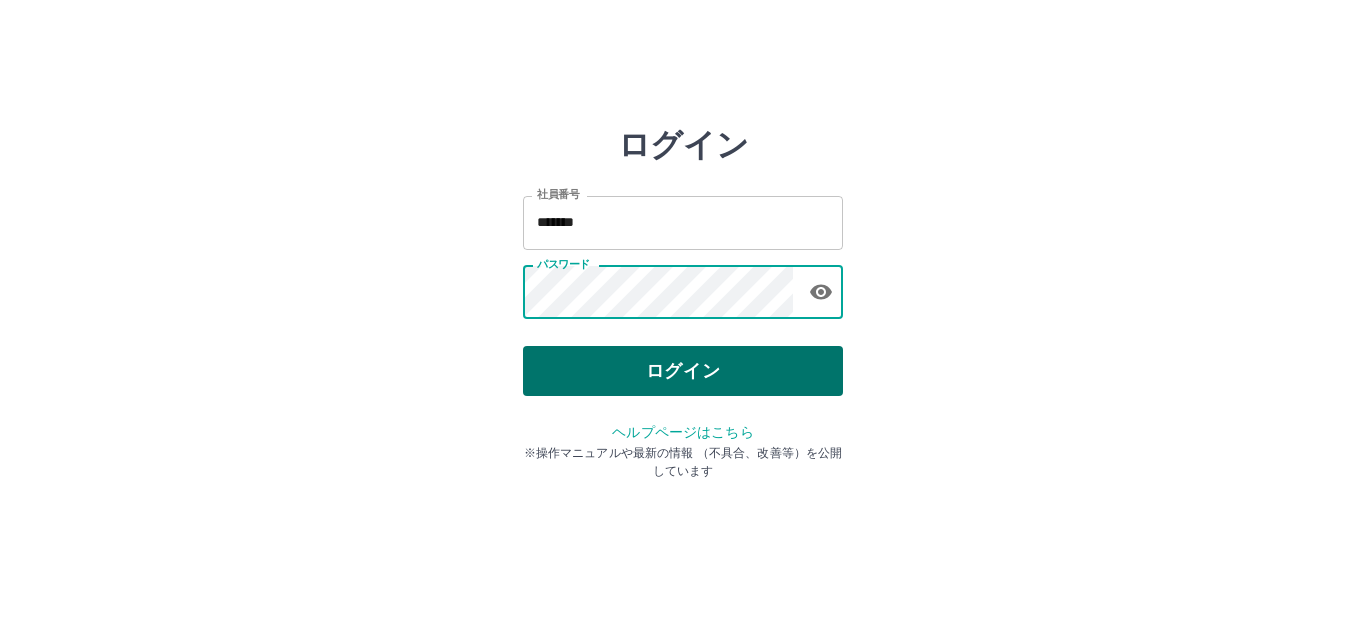 click on "ログイン" at bounding box center [683, 371] 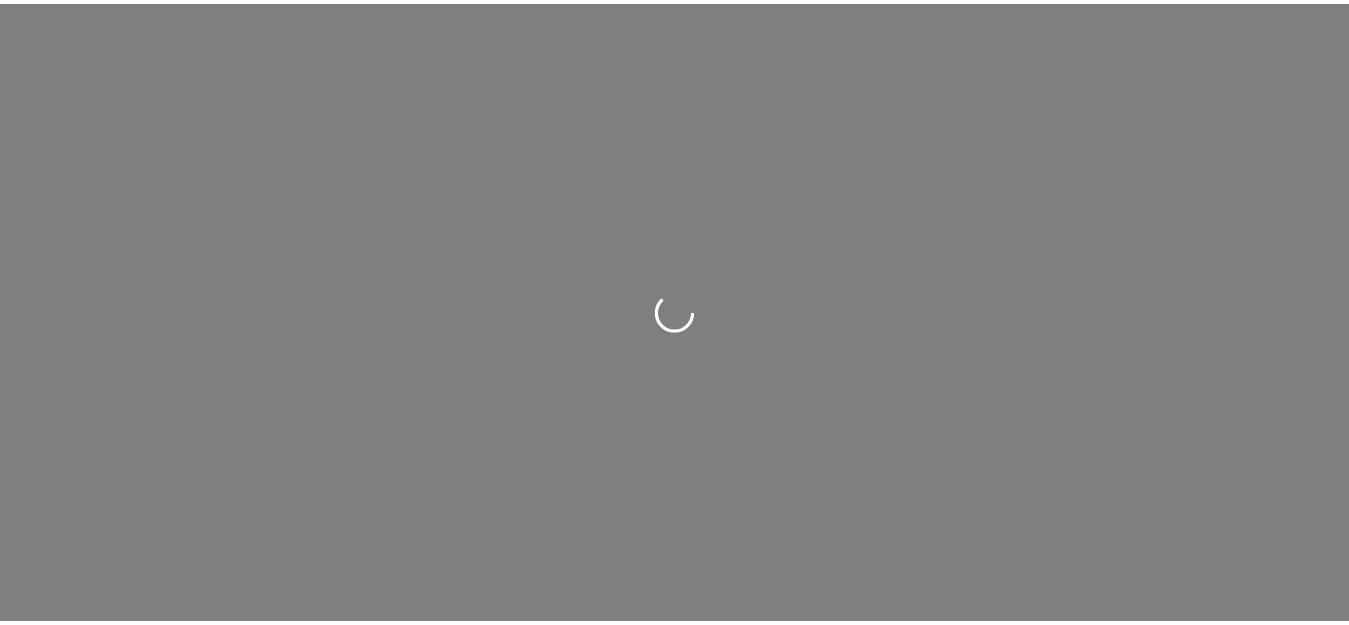 scroll, scrollTop: 0, scrollLeft: 0, axis: both 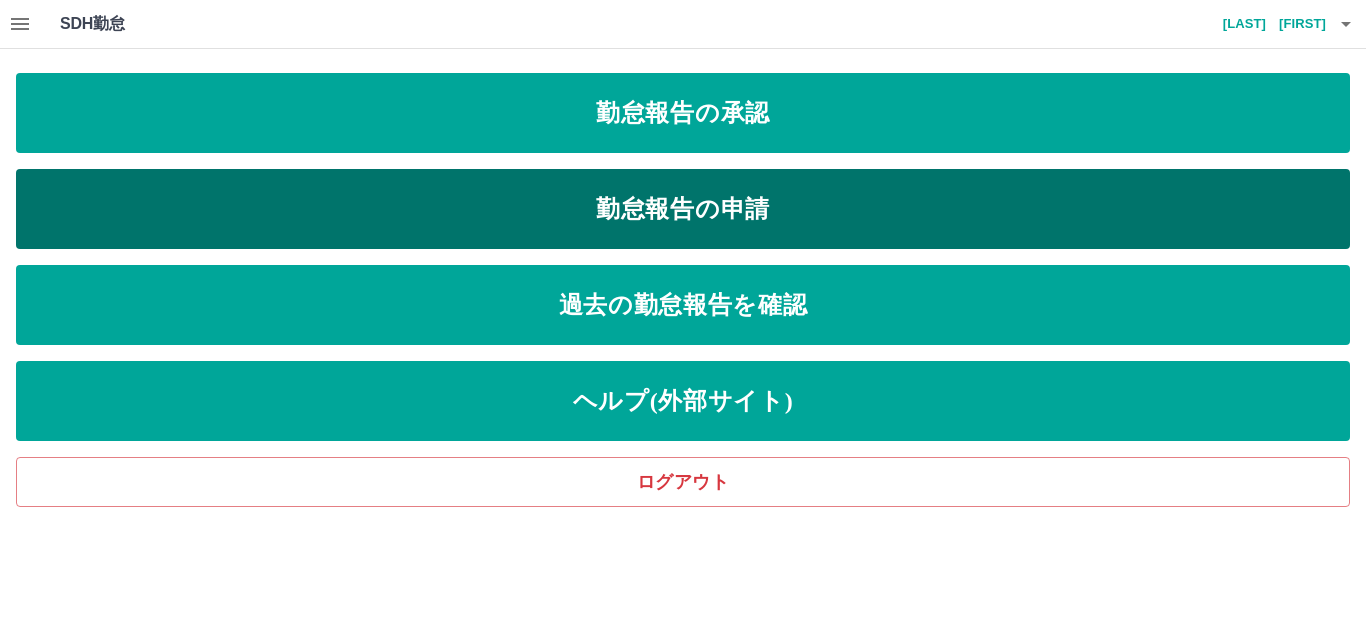click on "勤怠報告の申請" at bounding box center (683, 209) 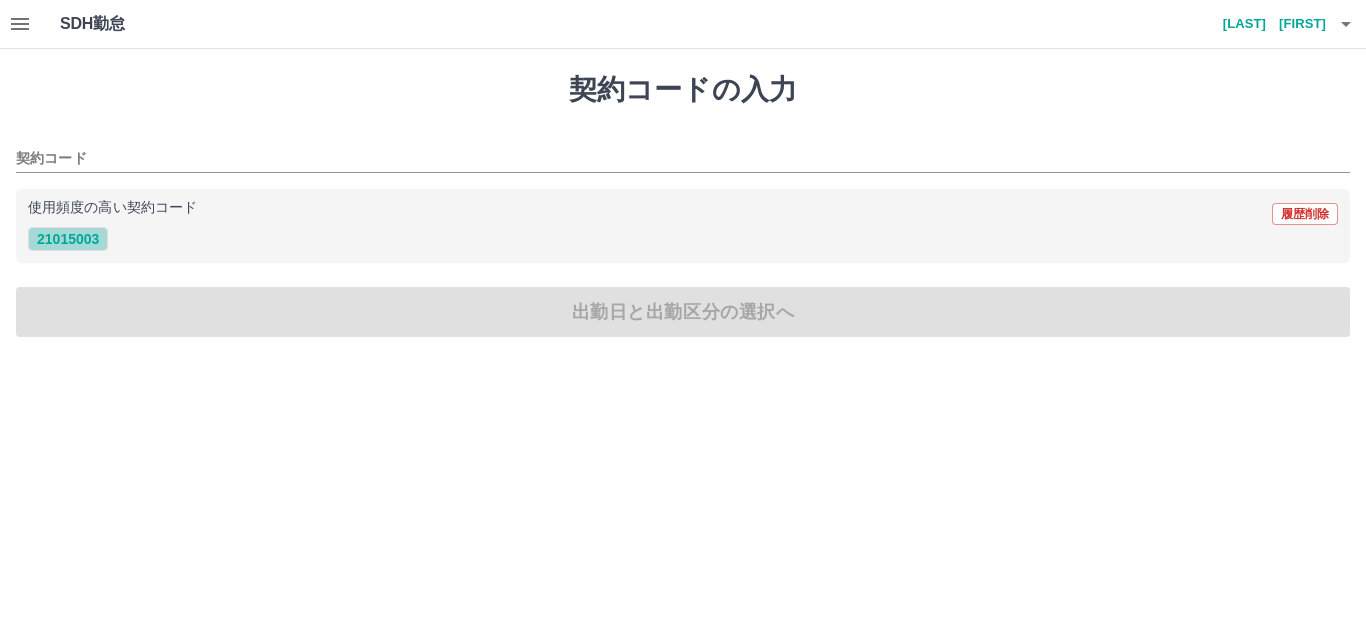 click on "21015003" at bounding box center (68, 239) 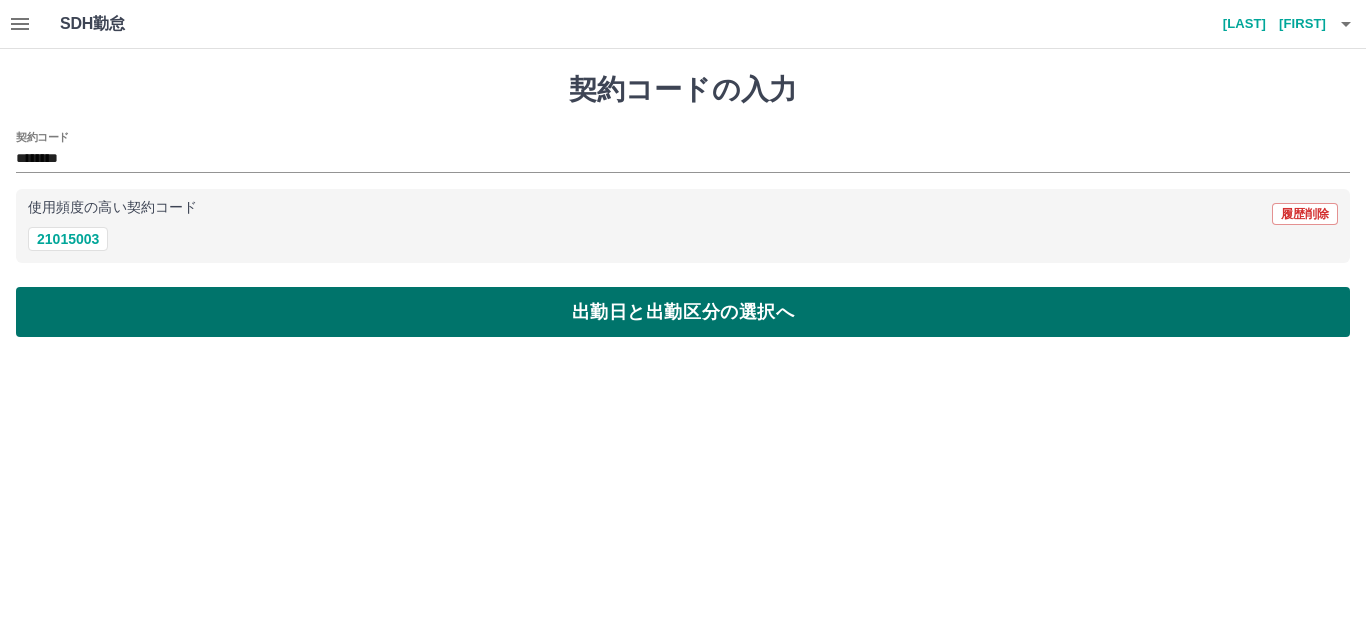 click on "出勤日と出勤区分の選択へ" at bounding box center (683, 312) 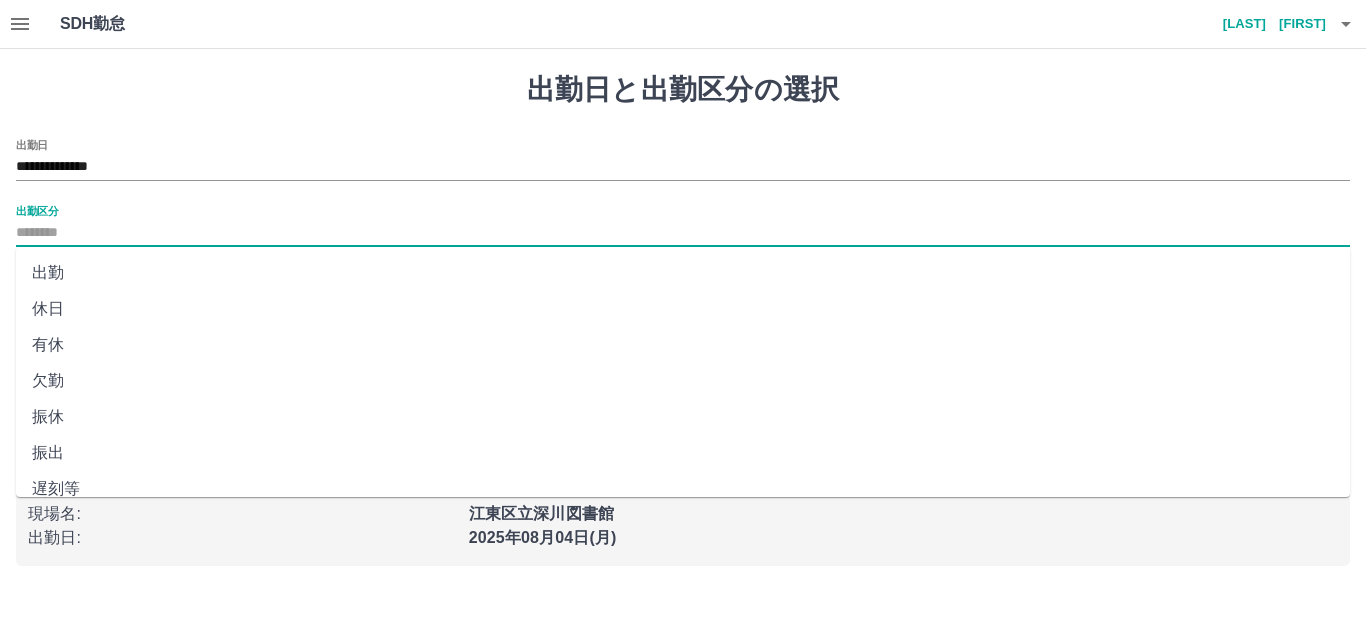 click on "出勤区分" at bounding box center [683, 233] 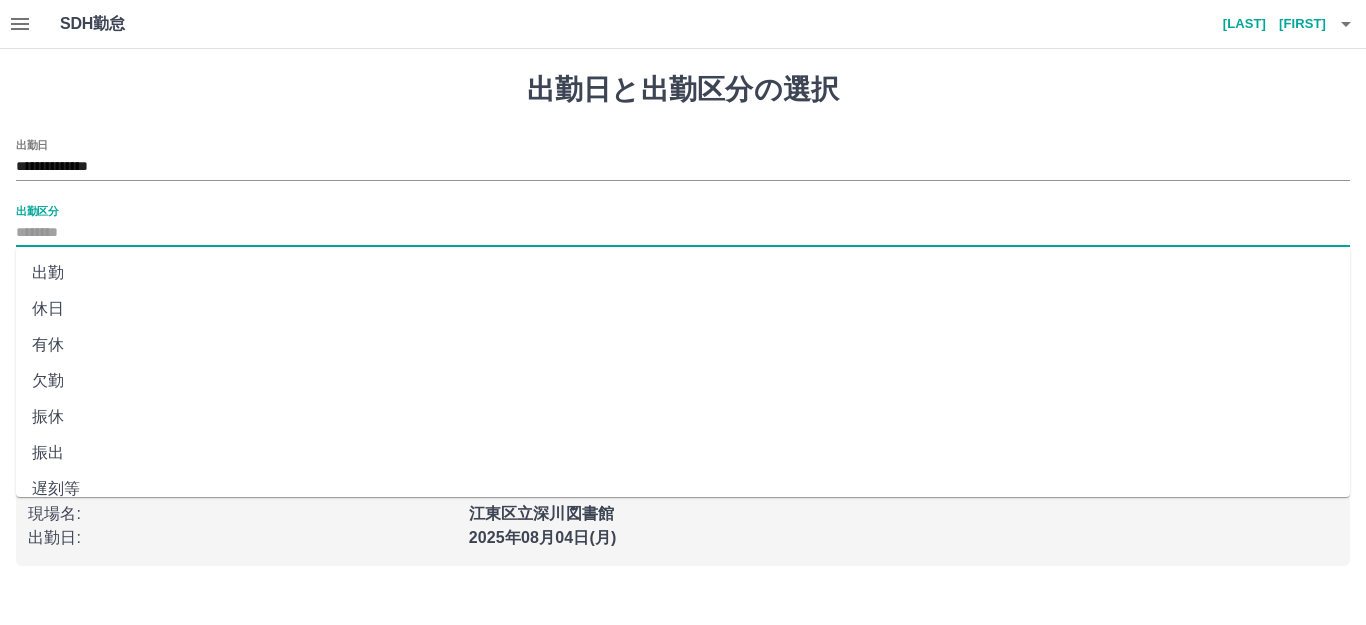 click on "出勤" at bounding box center (683, 273) 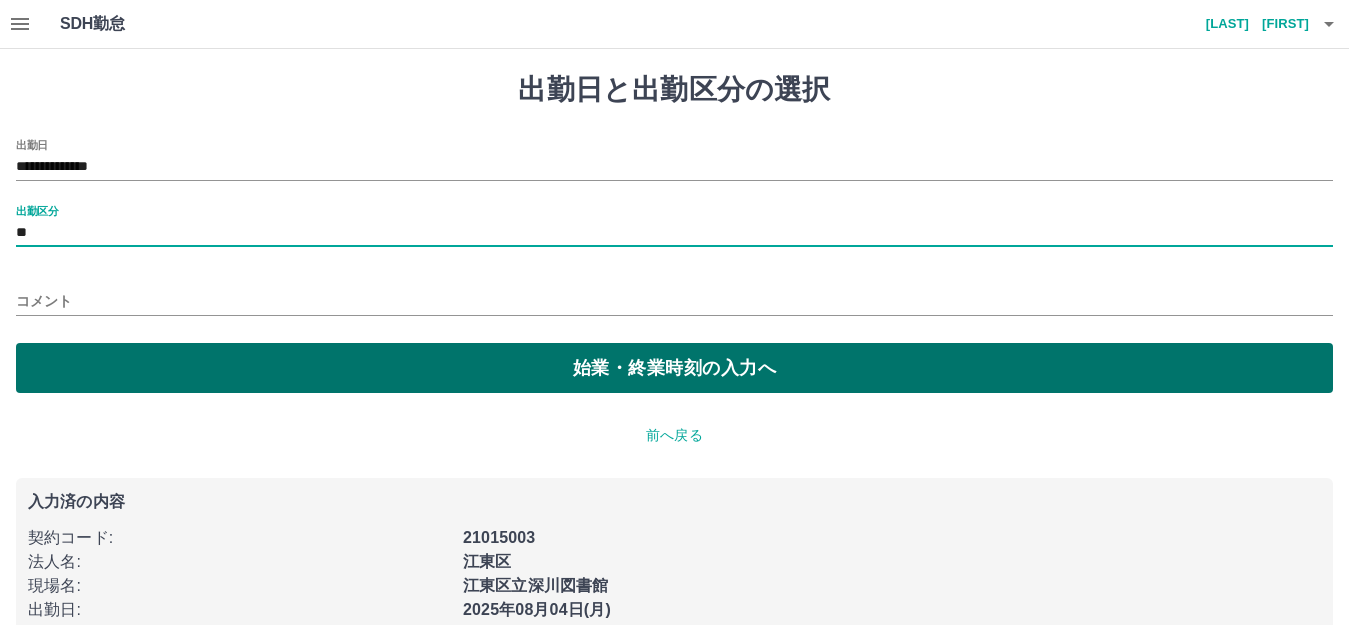 click on "始業・終業時刻の入力へ" at bounding box center (674, 368) 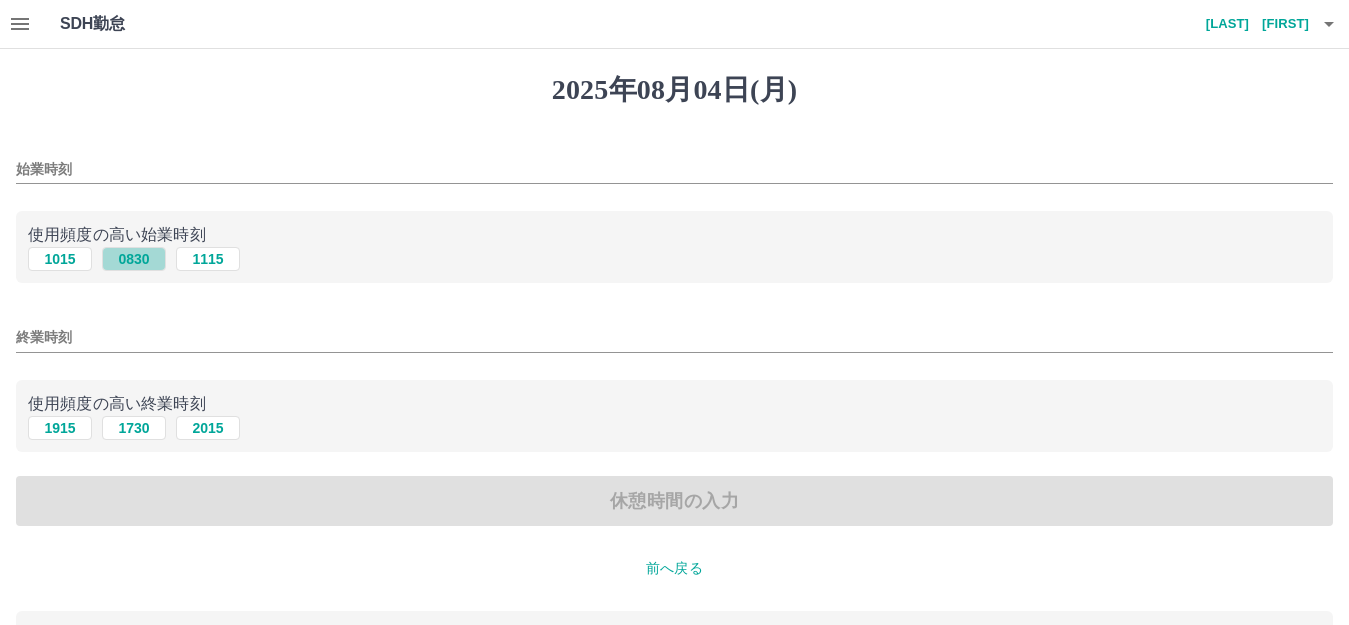 click on "0830" at bounding box center (134, 259) 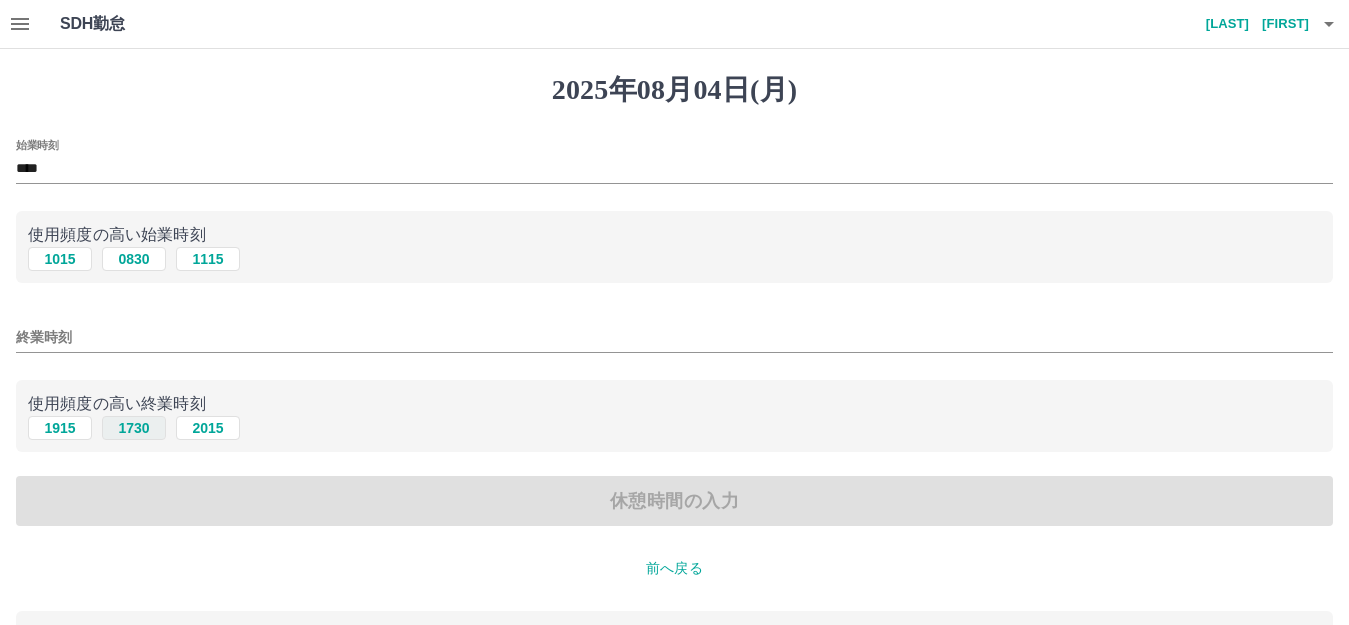 click on "1730" at bounding box center [134, 428] 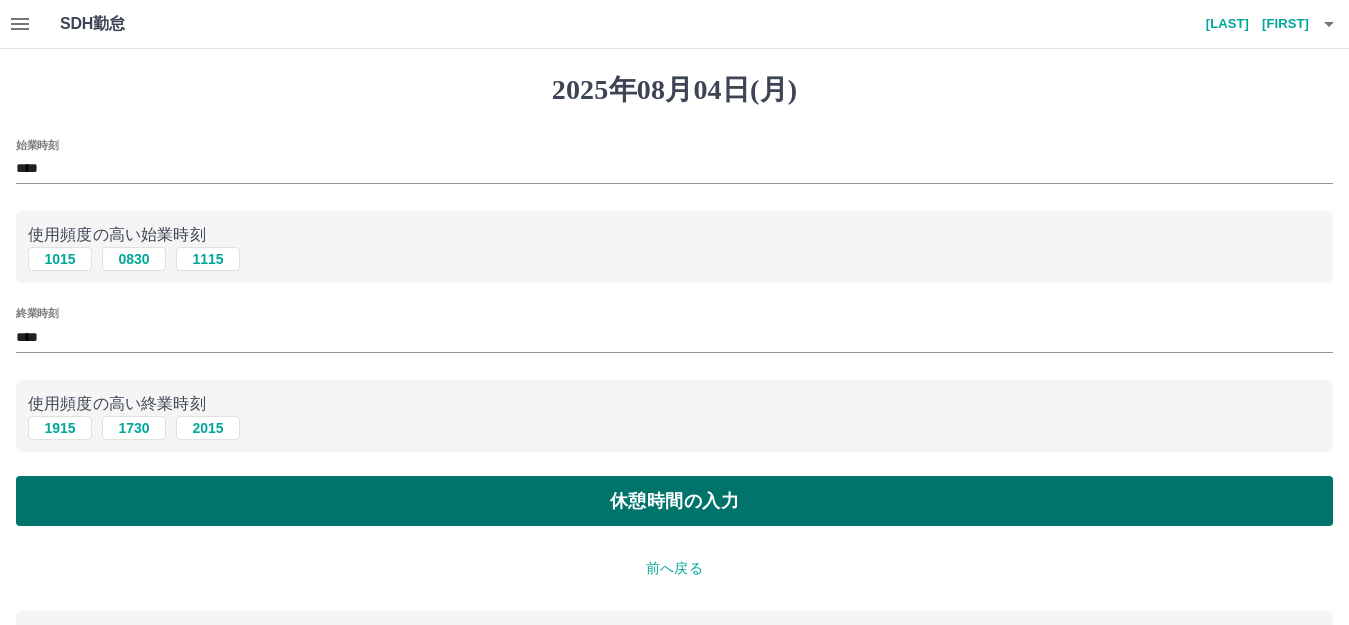 click on "休憩時間の入力" at bounding box center [674, 501] 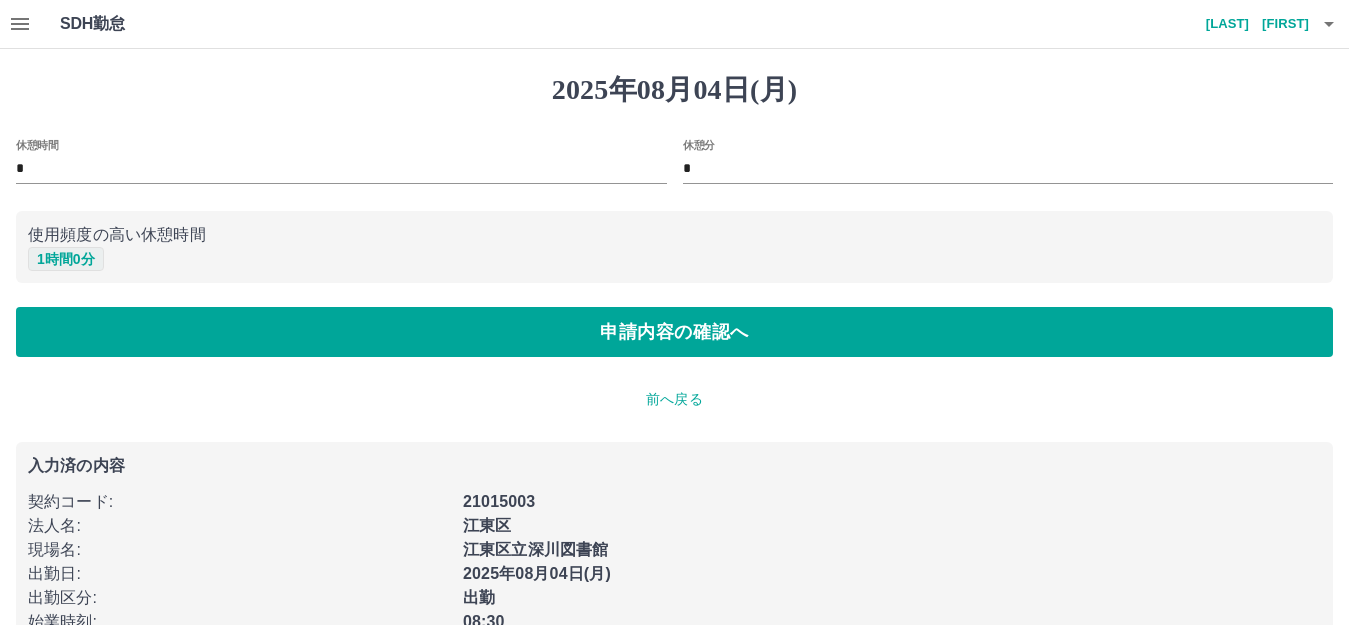 click on "1 時間 0 分" at bounding box center (66, 259) 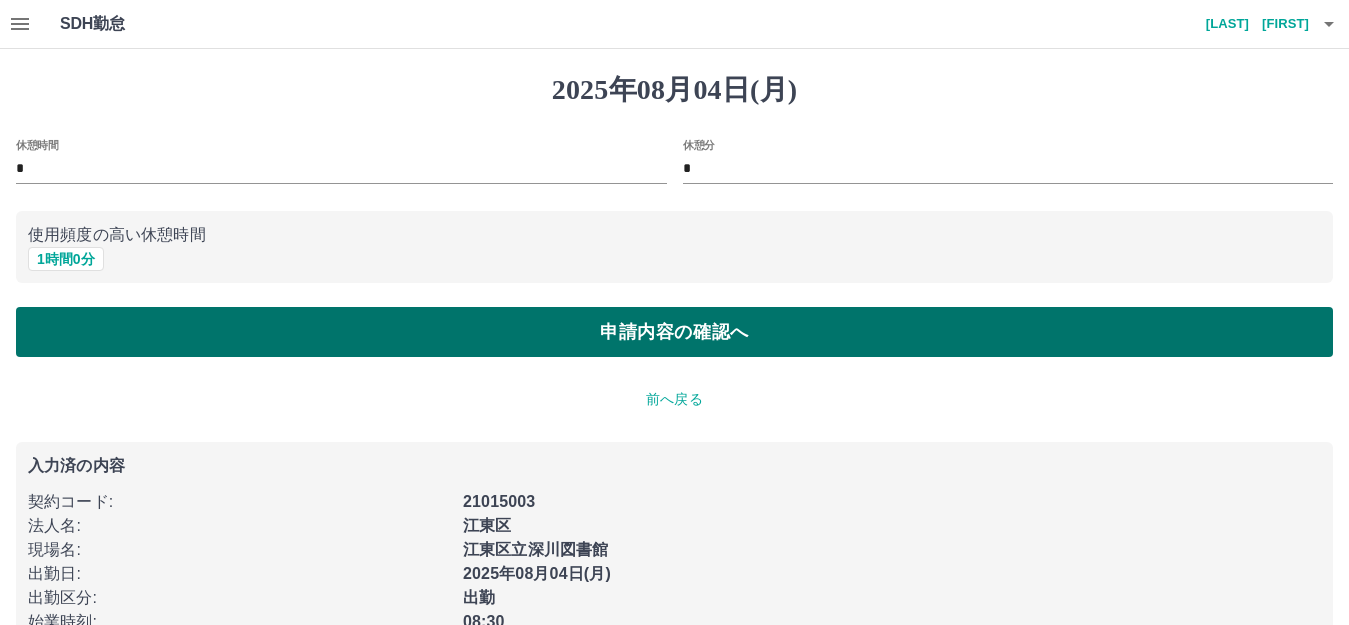 click on "申請内容の確認へ" at bounding box center (674, 332) 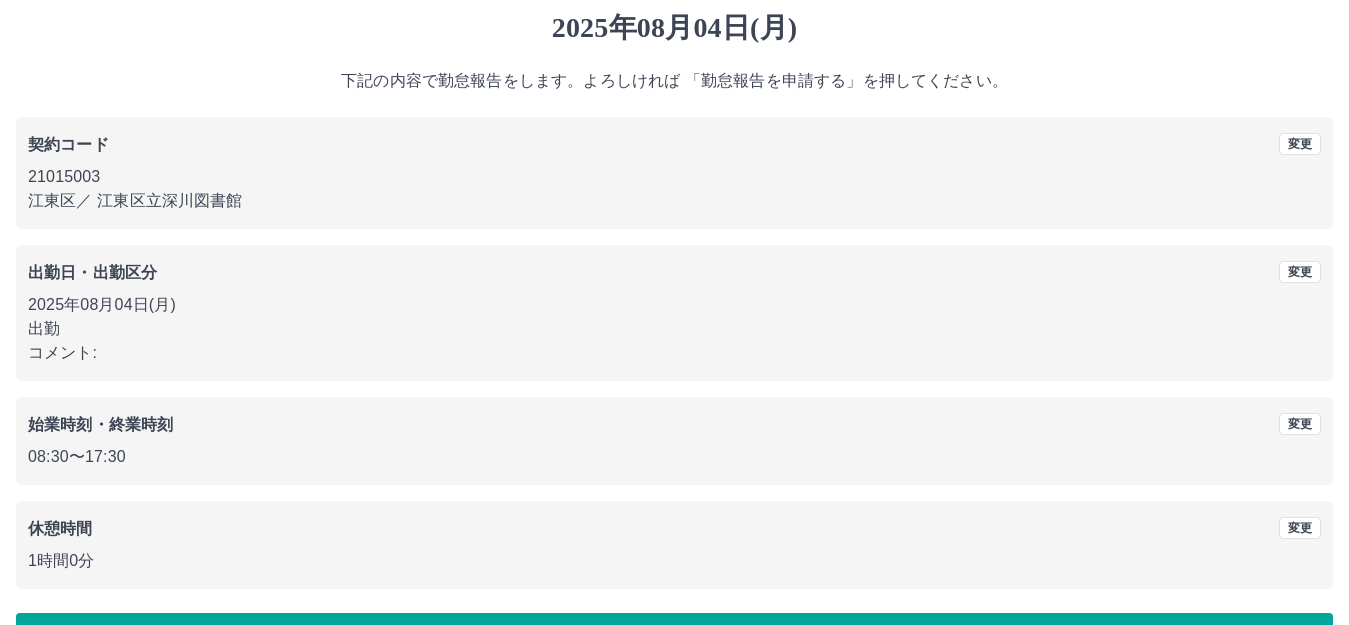 scroll, scrollTop: 124, scrollLeft: 0, axis: vertical 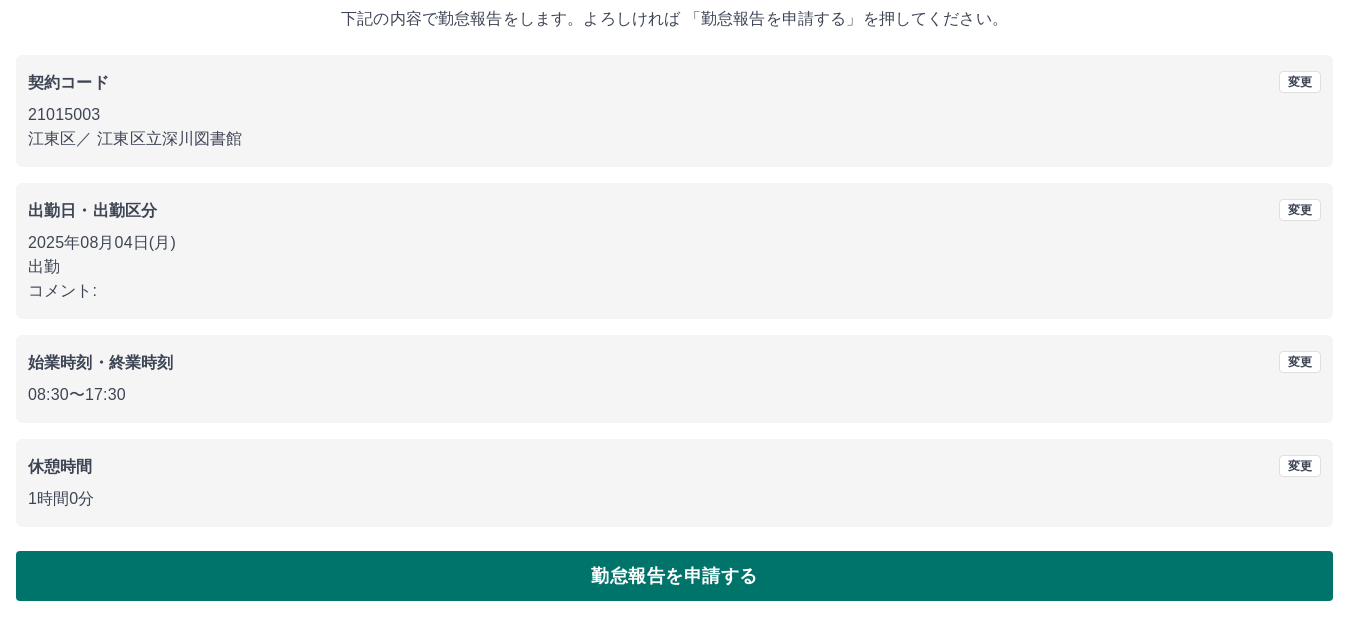 click on "勤怠報告を申請する" at bounding box center [674, 576] 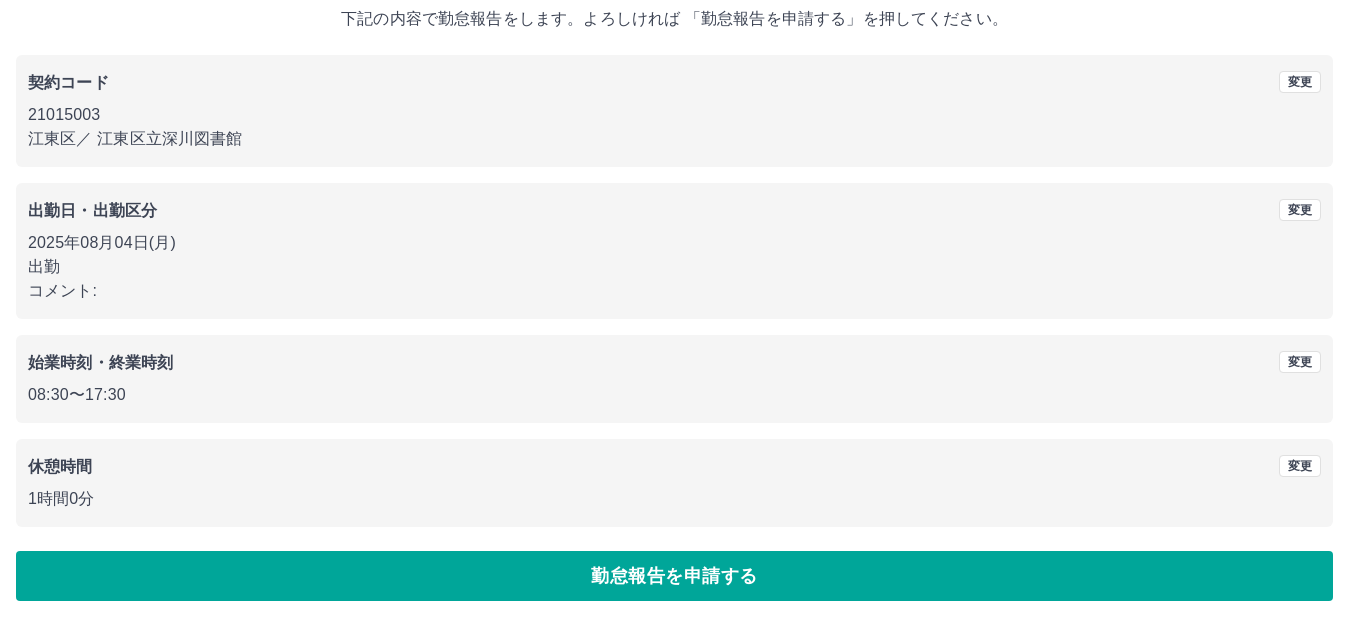 scroll, scrollTop: 0, scrollLeft: 0, axis: both 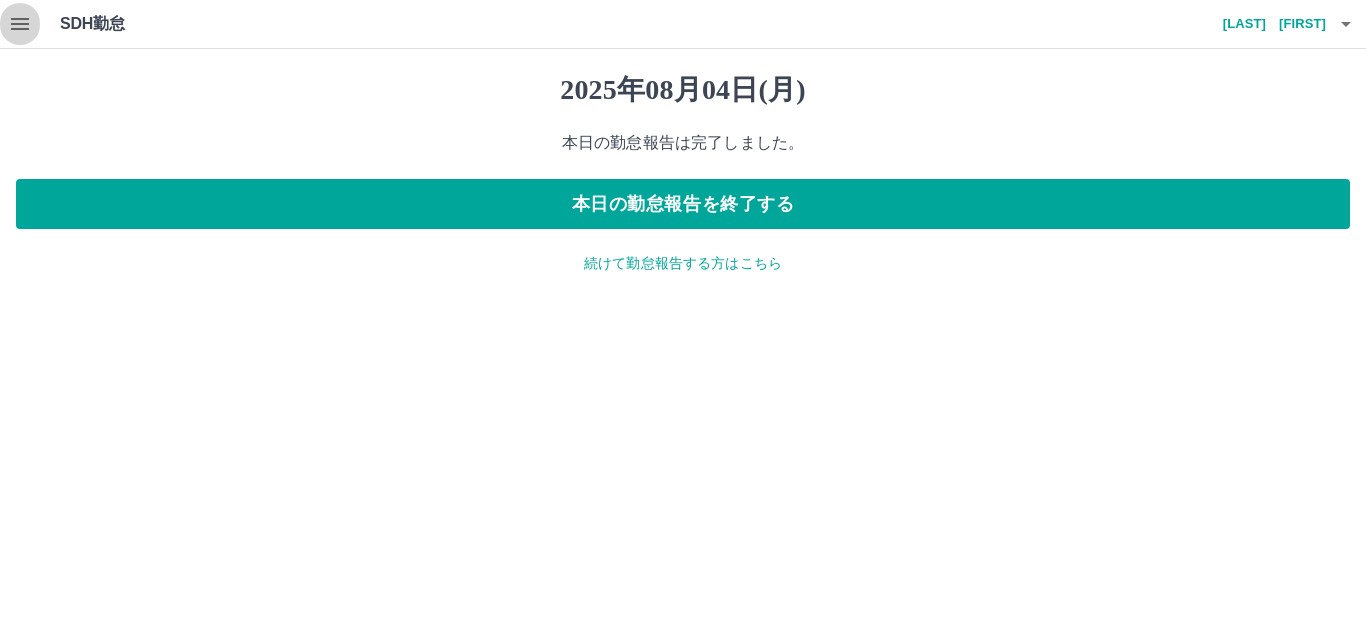 click 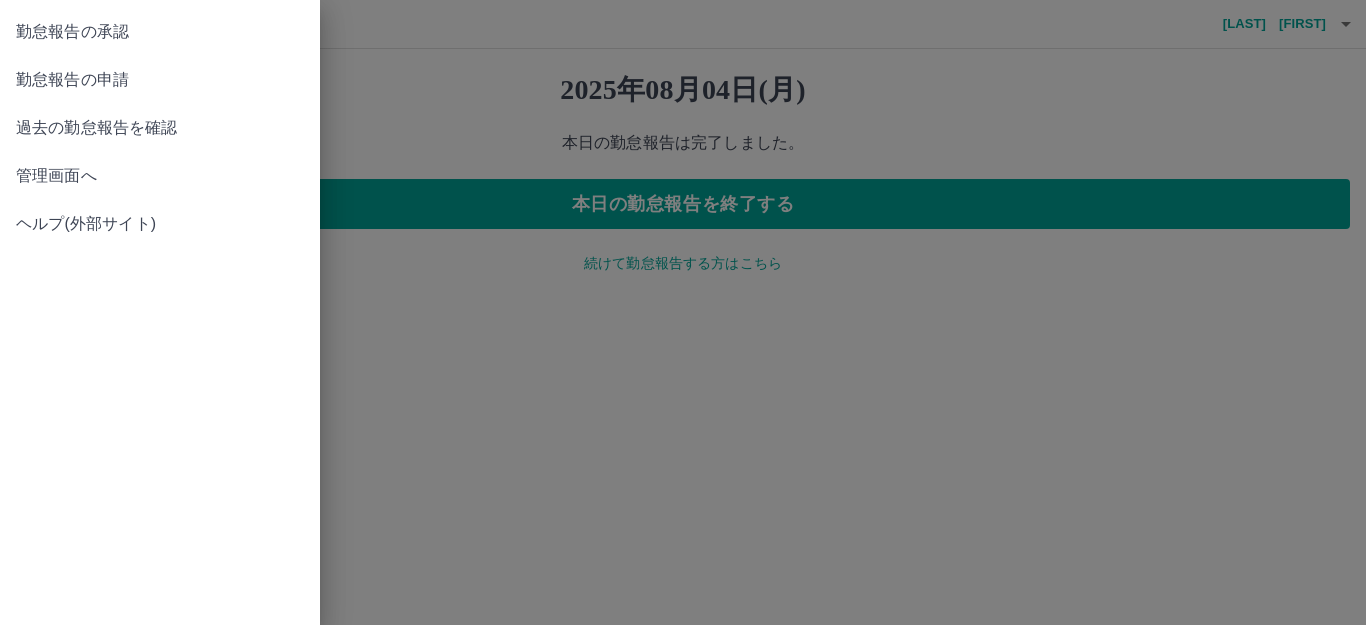 click on "管理画面へ" at bounding box center [160, 176] 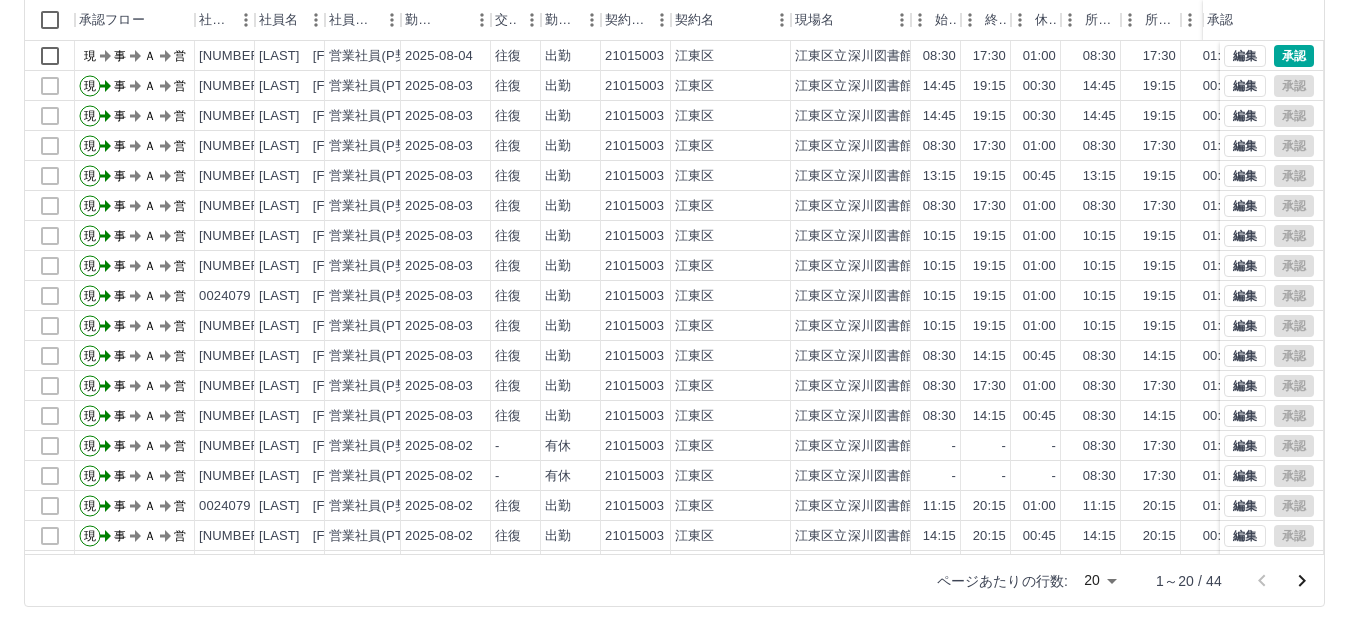 scroll, scrollTop: 220, scrollLeft: 0, axis: vertical 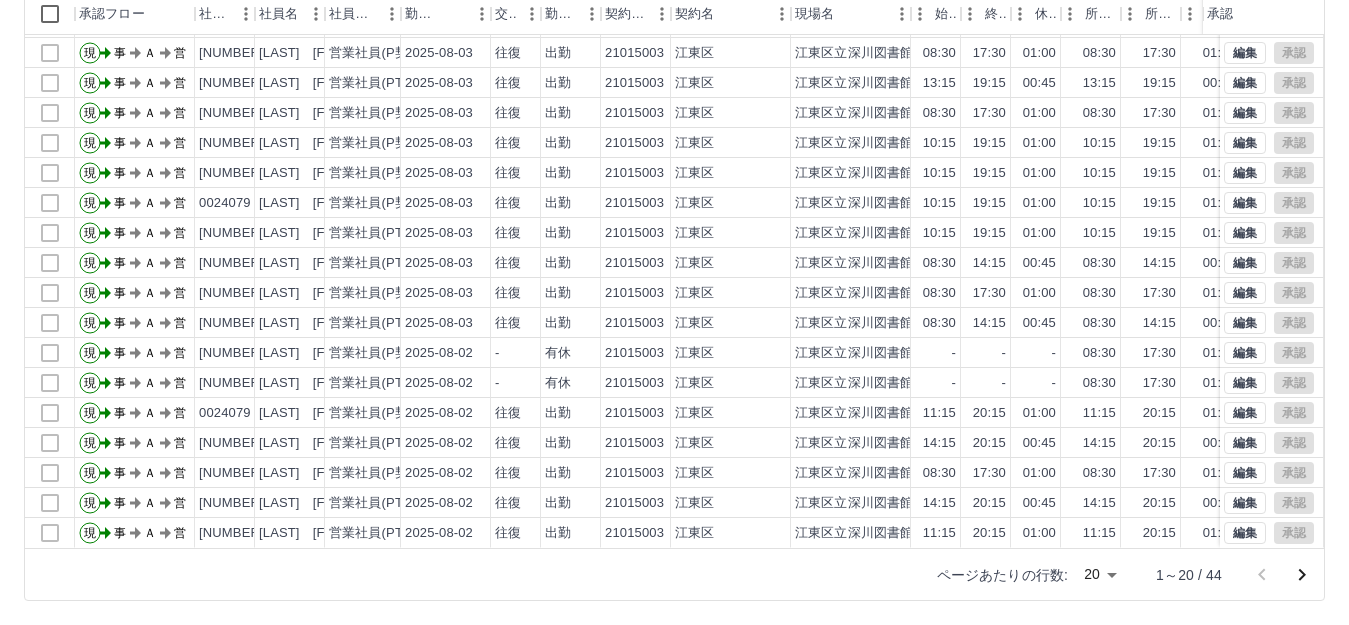 click on "SDH勤怠 [LAST]　[FIRST] 勤務実績承認 前月 2025年08月 次月 今月 月選択 承認モード 削除モード 一括承認 列一覧 0 フィルター 行間隔 エクスポート 承認フロー 社員番号 社員名 社員区分 勤務日 交通費 勤務区分 契約コード 契約名 現場名 始業 終業 休憩 所定開始 所定終業 所定休憩 拘束 勤務 遅刻等 コメント ステータス 承認 現 事 Ａ 営 [NUMBER] [LAST]　[FIRST] 営業社員(PT契約) 2025-08-03 往復 出勤 21015003 [CITY] [CITY]立深川図書館 14:45 19:15 00:30 14:45 19:15 00:30 04:30 04:00 00:00 事務担当者承認待 現 事 Ａ 営 [NUMBER] [LAST]　[FIRST] 営業社員(PT契約) 2025-08-03 往復 出勤 21015003 [CITY] [CITY]立深川図書館 14:45 19:15 00:30 14:45 19:15 00:30 04:30 04:00 00:00 事務担当者承認待 現 事 Ａ 営 [NUMBER] [LAST]　[FIRST] 営業社員(P契約) 2025-08-03 往復 出勤 21015003 [CITY] [CITY]立深川図書館 08:30 17:30 01:00 08:30 現" at bounding box center [674, 202] 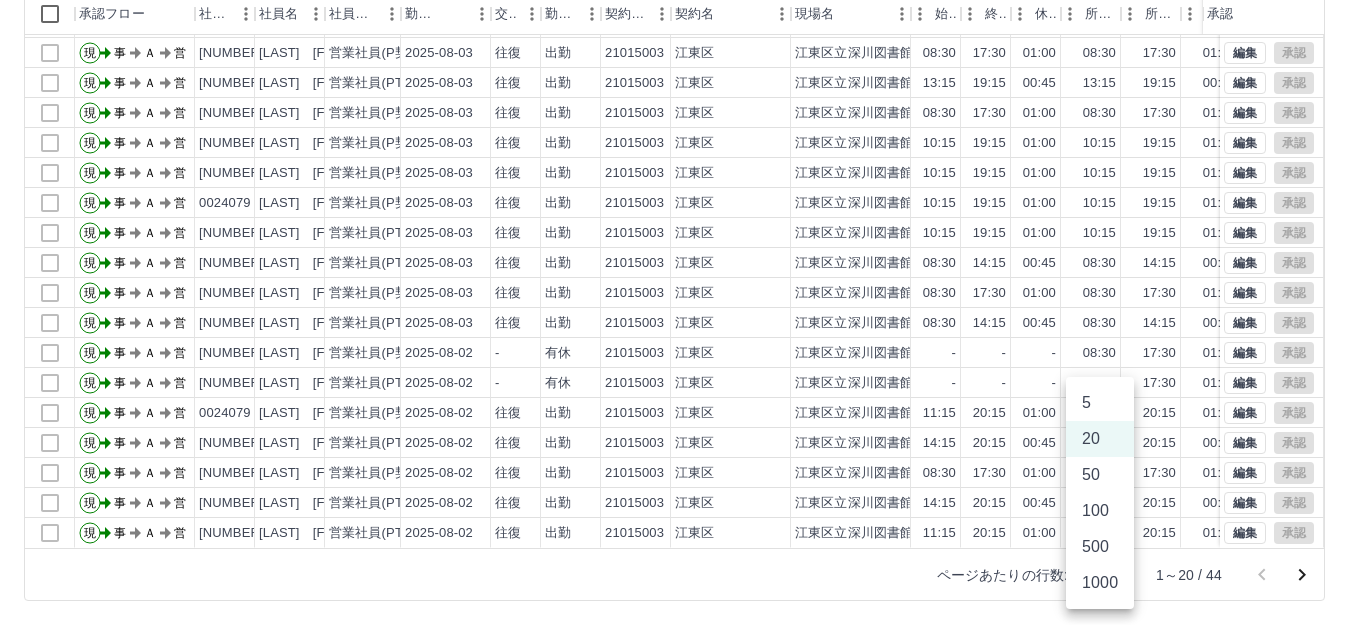 click on "50" at bounding box center (1100, 475) 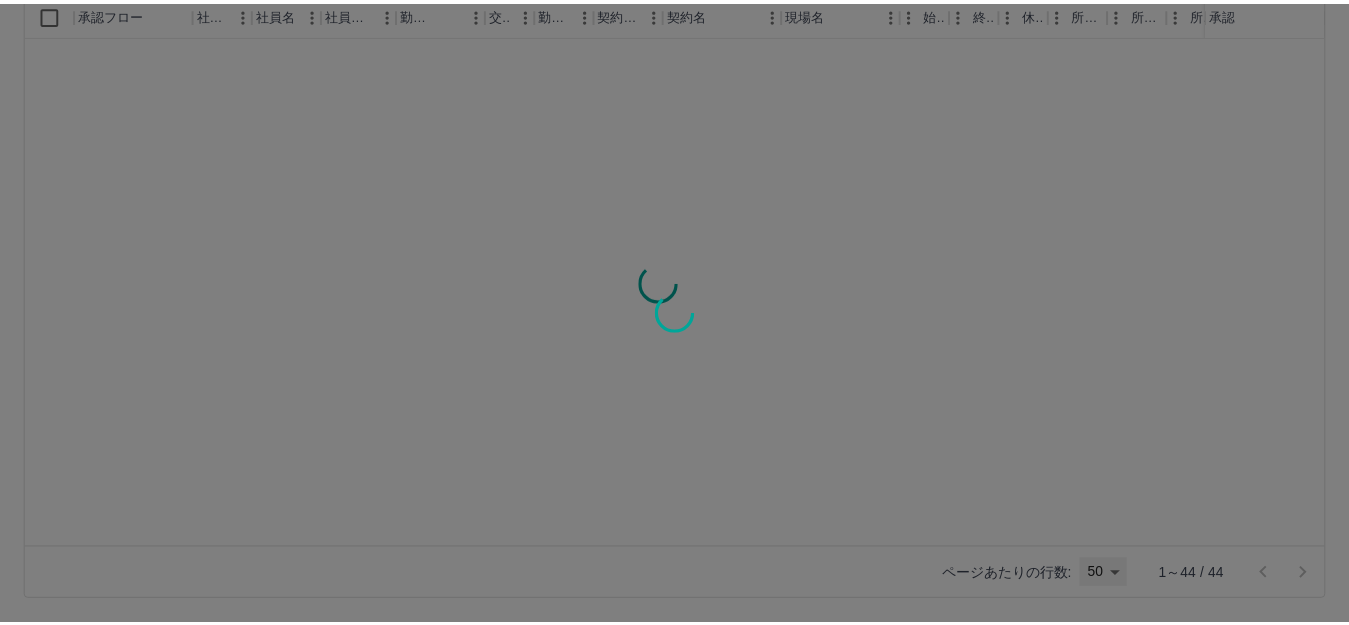 scroll, scrollTop: 0, scrollLeft: 0, axis: both 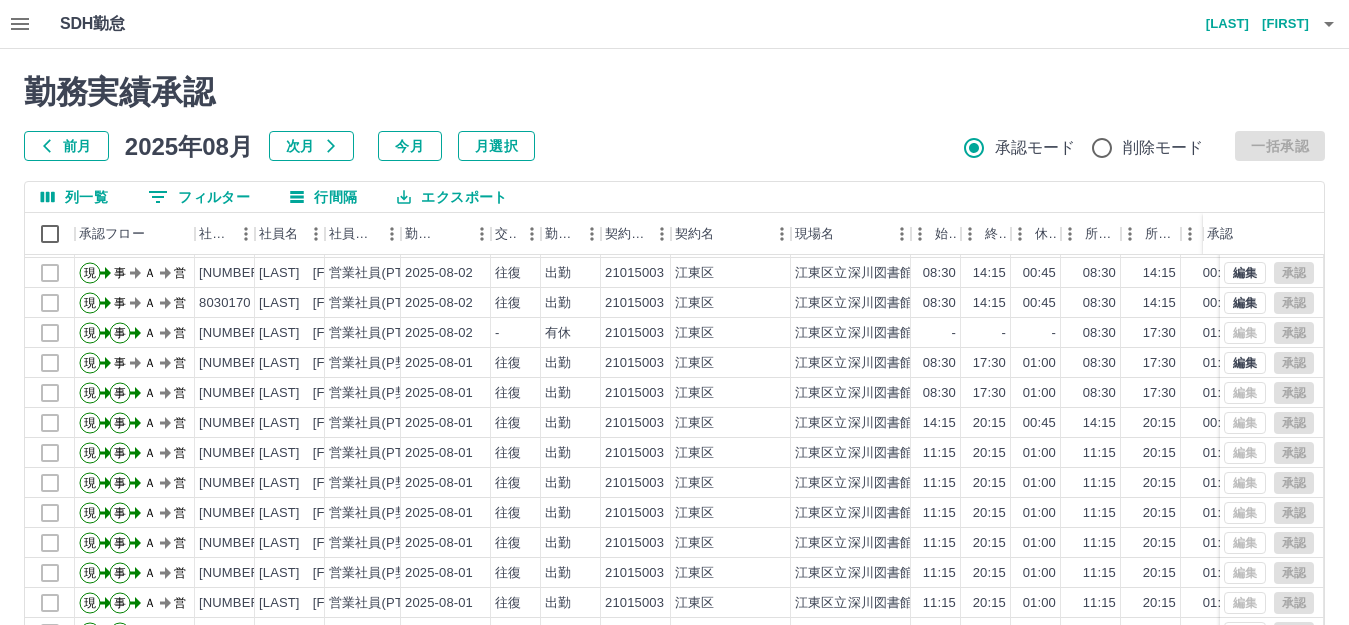 click on "前月" at bounding box center [66, 146] 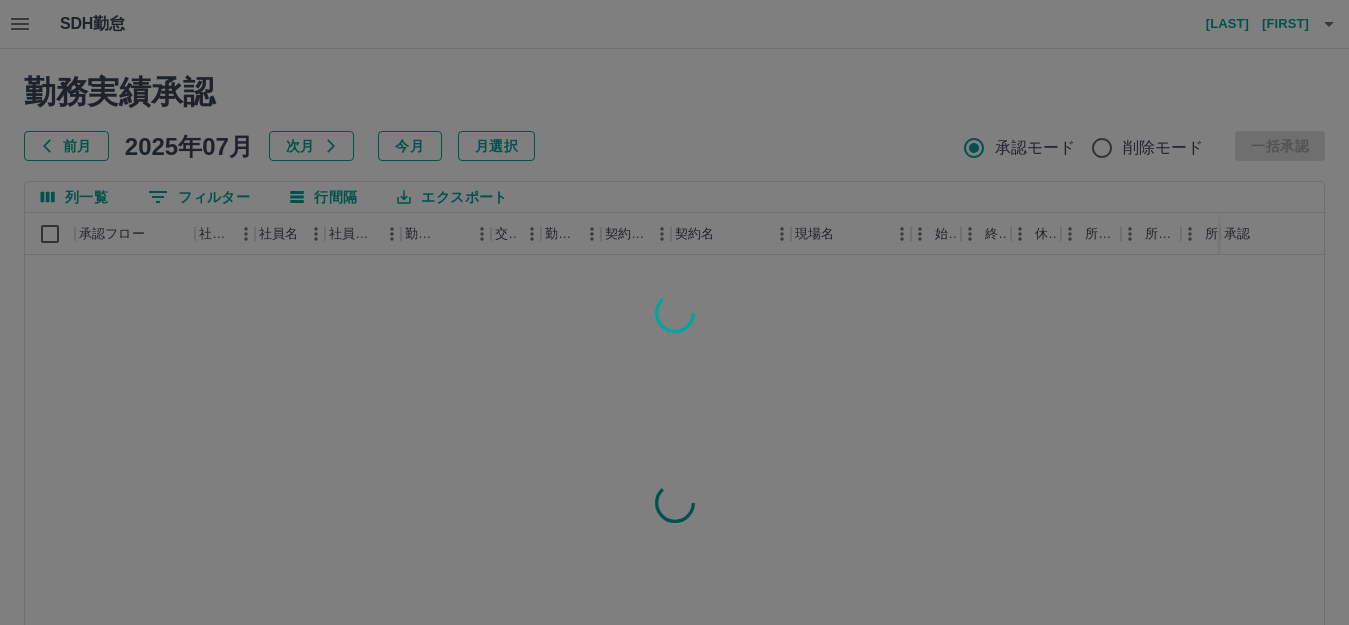 scroll, scrollTop: 0, scrollLeft: 0, axis: both 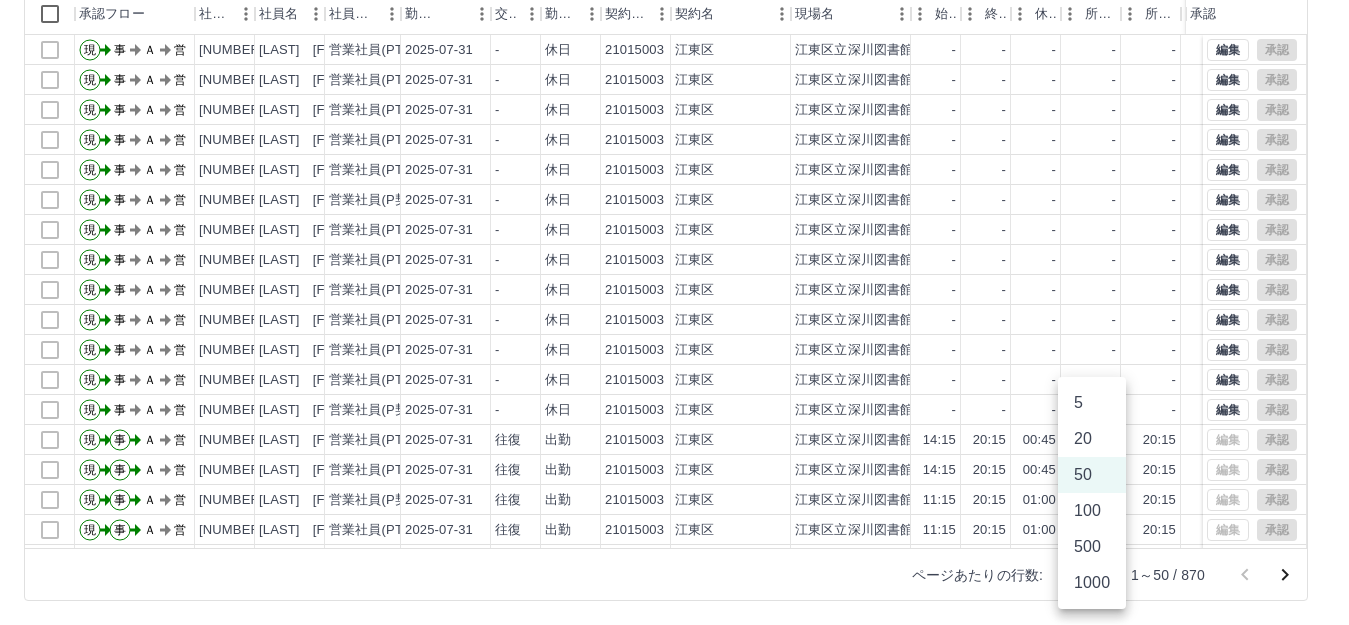 click on "SDH勤怠 [LAST]　[FIRST] 勤務実績承認 前月 2025年07月 次月 今月 月選択 承認モード 削除モード 一括承認 列一覧 0 フィルター 行間隔 エクスポート 承認フロー 社員番号 社員名 社員区分 勤務日 交通費 勤務区分 契約コード 契約名 現場名 始業 終業 休憩 所定開始 所定終業 所定休憩 拘束 勤務 遅刻等 コメント ステータス 承認 現 事 Ａ 営 [NUMBER] [LAST]　[FIRST] 営業社員(PT契約) 2025-07-31  -  休日 21015003 [CITY] [CITY]立深川図書館 - - - - - - 00:00 00:00 00:00 事務担当者承認待 現 事 Ａ 営 [NUMBER] [LAST]　[FIRST] 営業社員(PT契約) 2025-07-31  -  休日 21015003 [CITY] [CITY]立深川図書館 - - - - - - 00:00 00:00 00:00 事務担当者承認待 現 事 Ａ 営 [NUMBER] [LAST]　[FIRST] 営業社員(PT契約) 2025-07-31  -  休日 21015003 [CITY] [CITY]立深川図書館 - - - - - - 00:00 00:00 00:00 事務担当者承認待 現 事 Ａ 営 [NUMBER]  -" at bounding box center (674, 202) 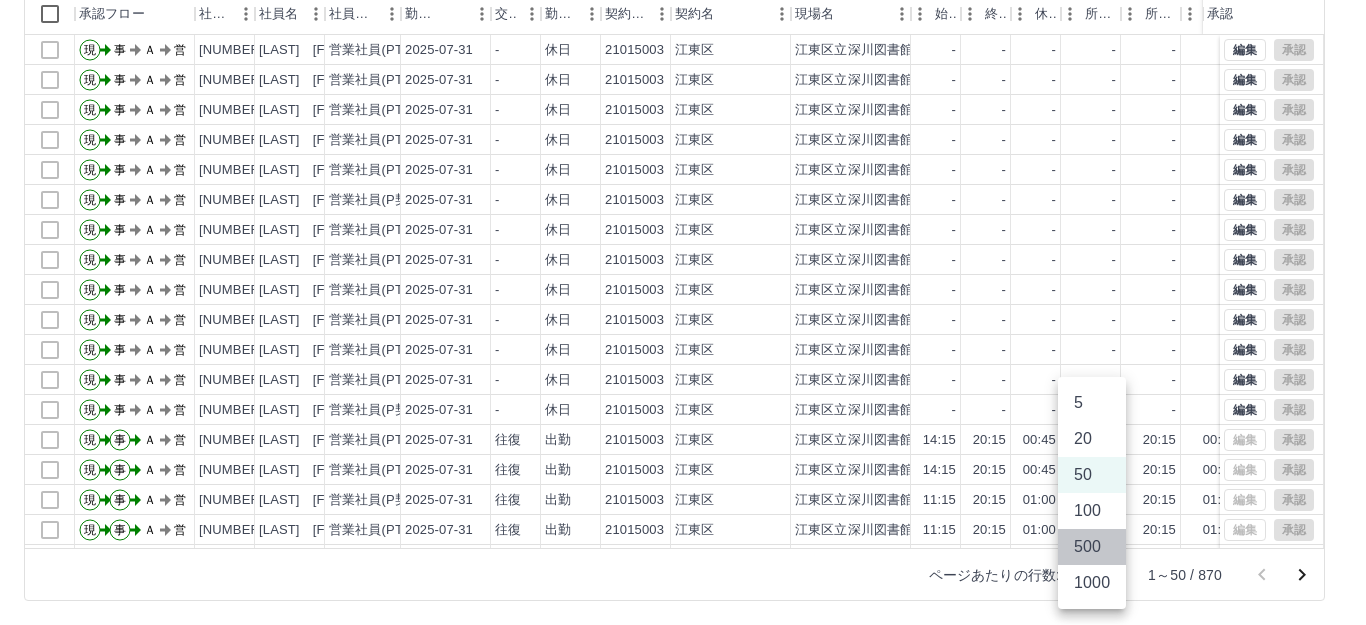 click on "500" at bounding box center (1092, 547) 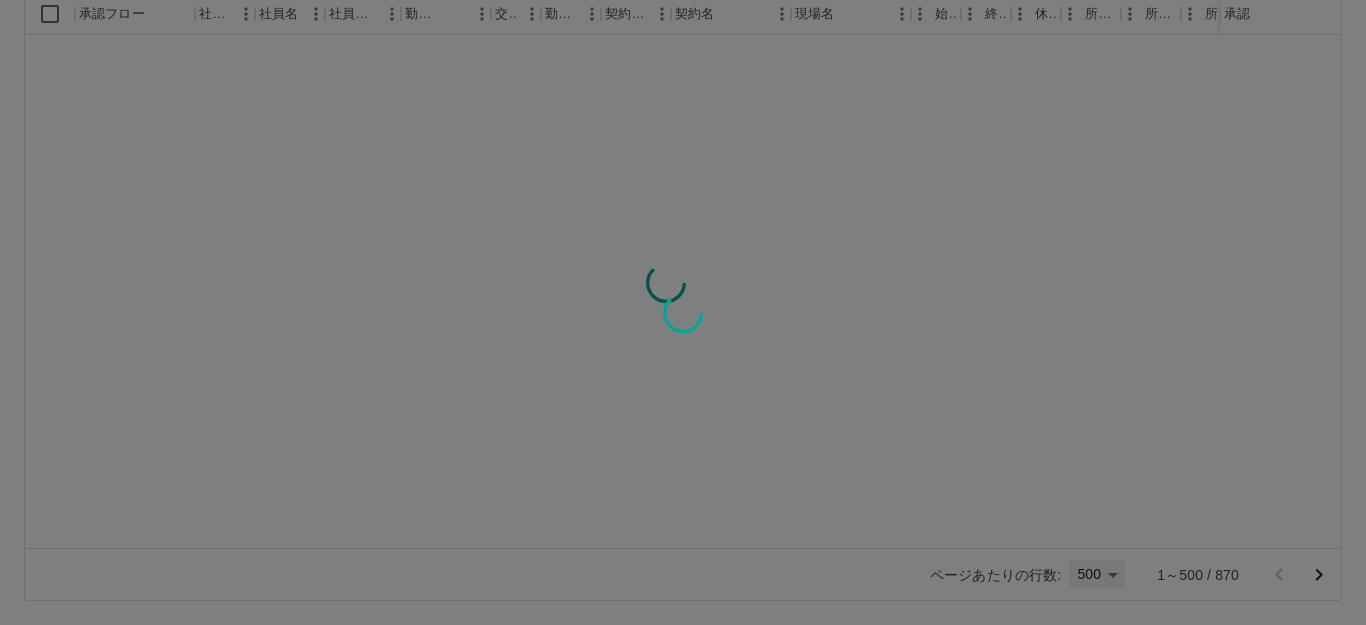 type on "***" 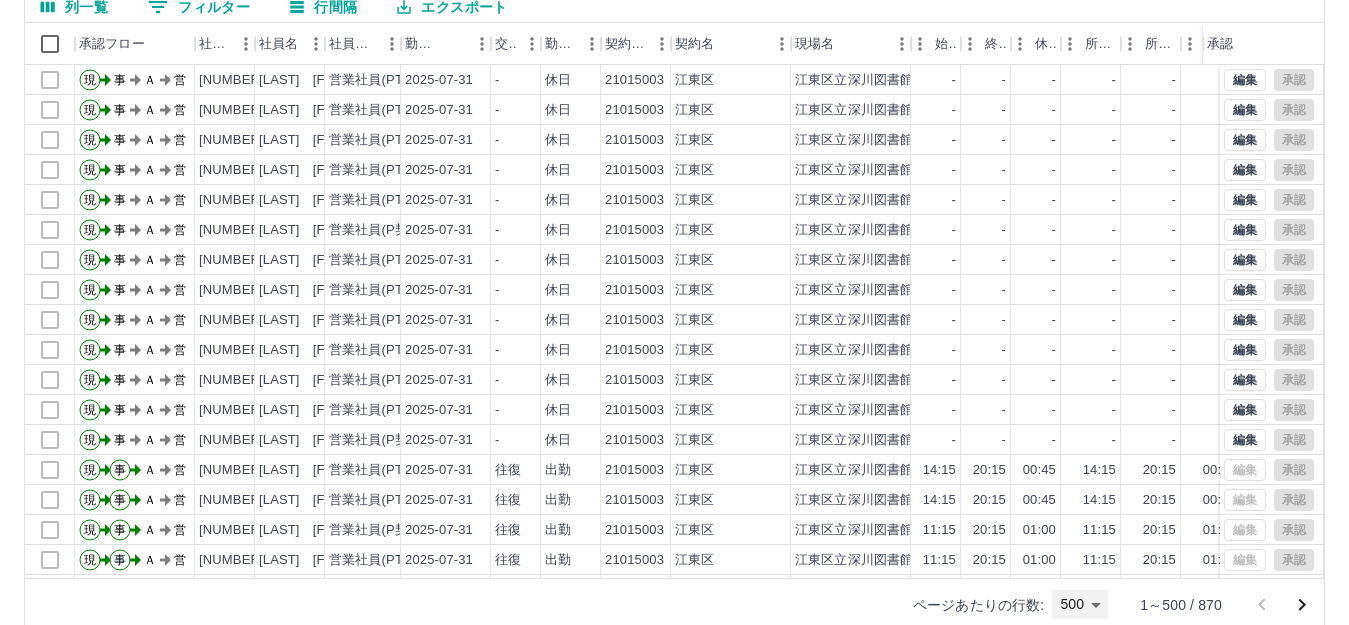 scroll, scrollTop: 220, scrollLeft: 0, axis: vertical 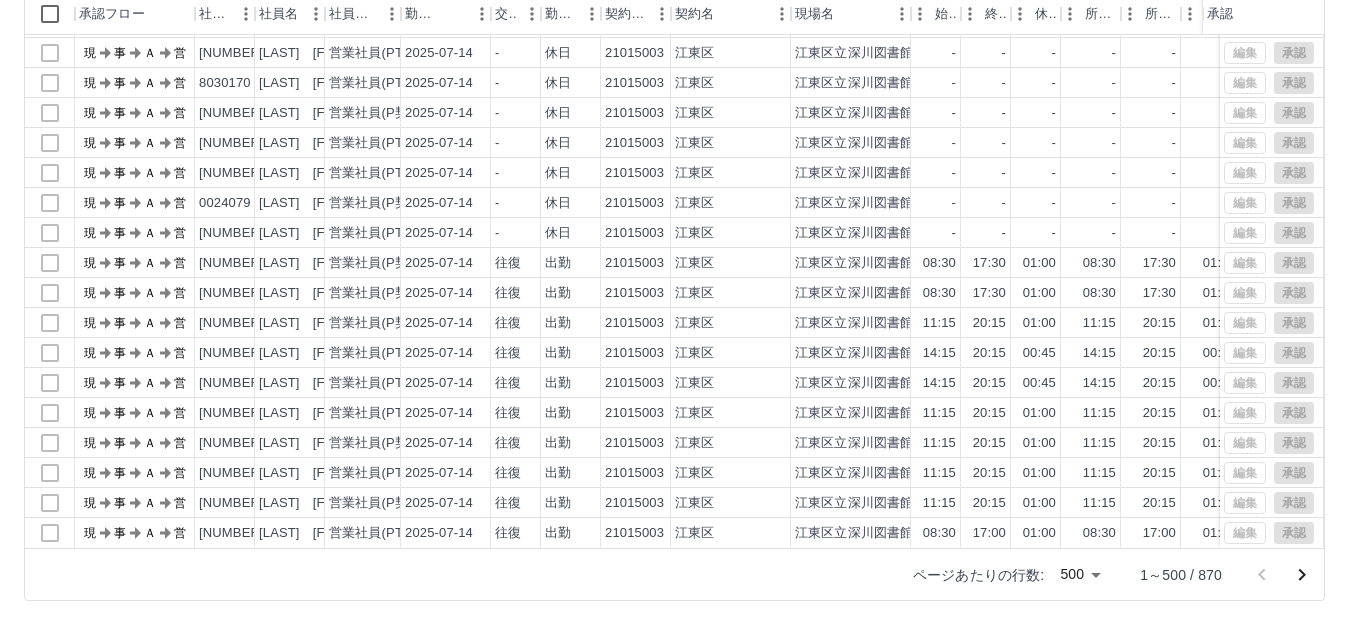 drag, startPoint x: 1338, startPoint y: 384, endPoint x: 1316, endPoint y: 263, distance: 122.98374 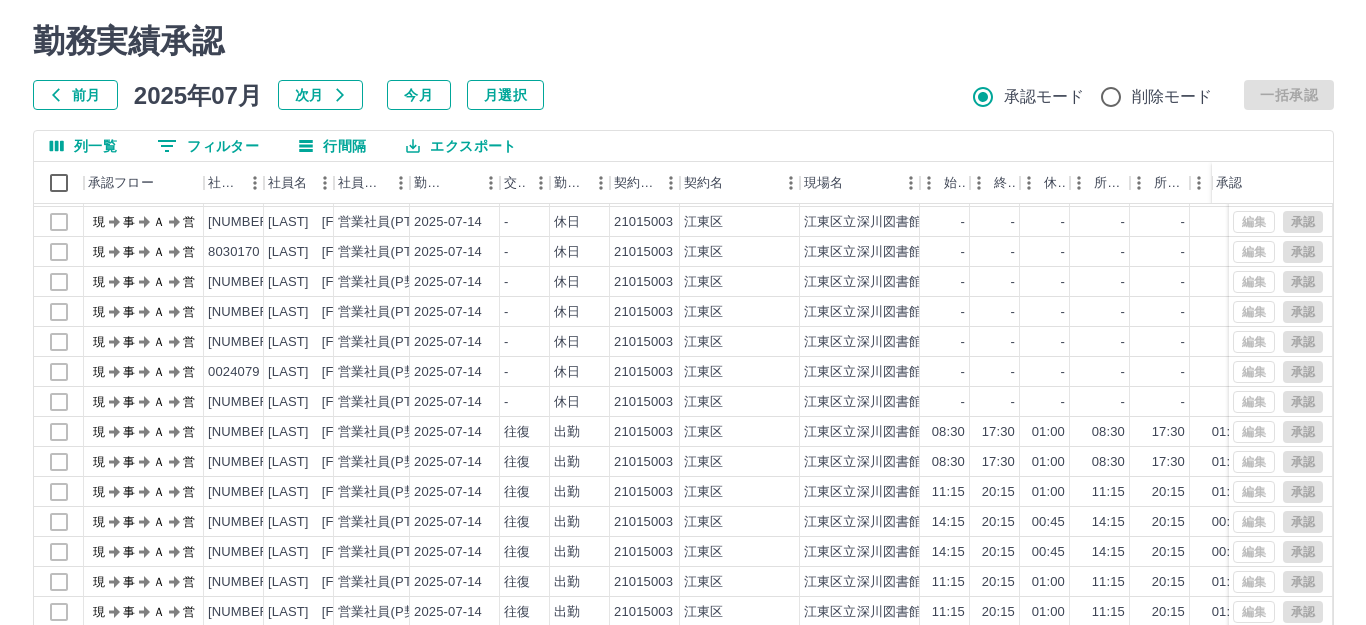 scroll, scrollTop: 0, scrollLeft: 0, axis: both 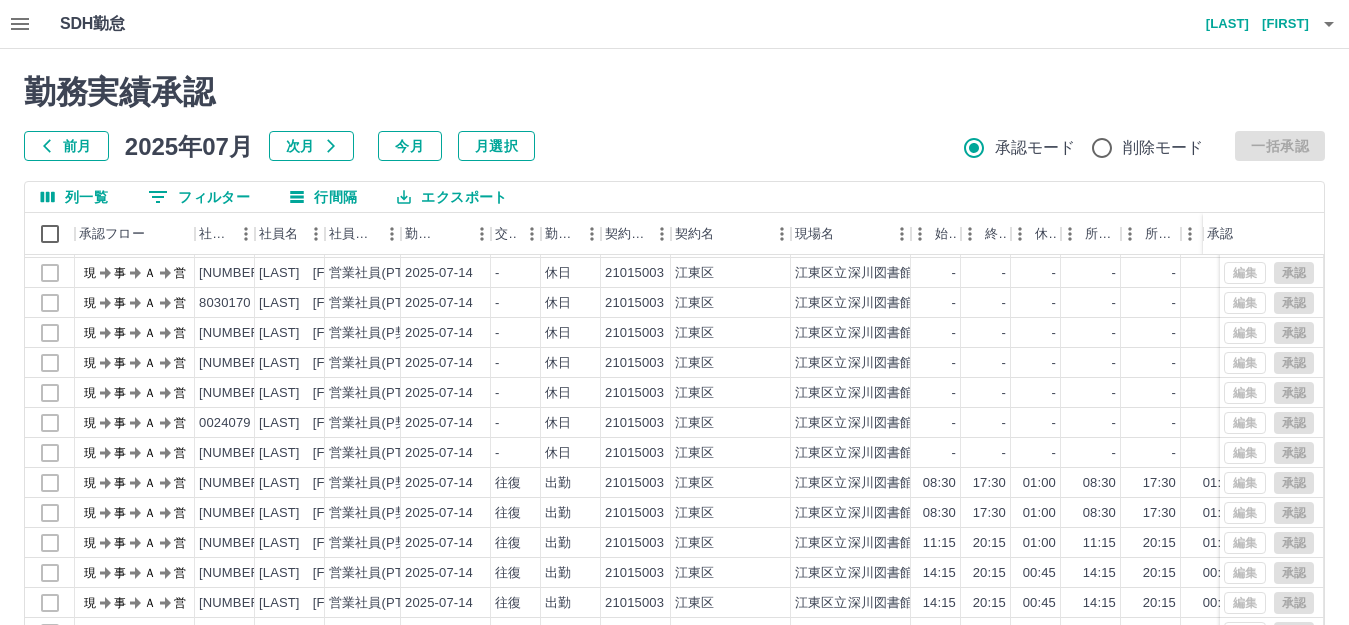 click on "[LAST]　[FIRST]" at bounding box center [1249, 24] 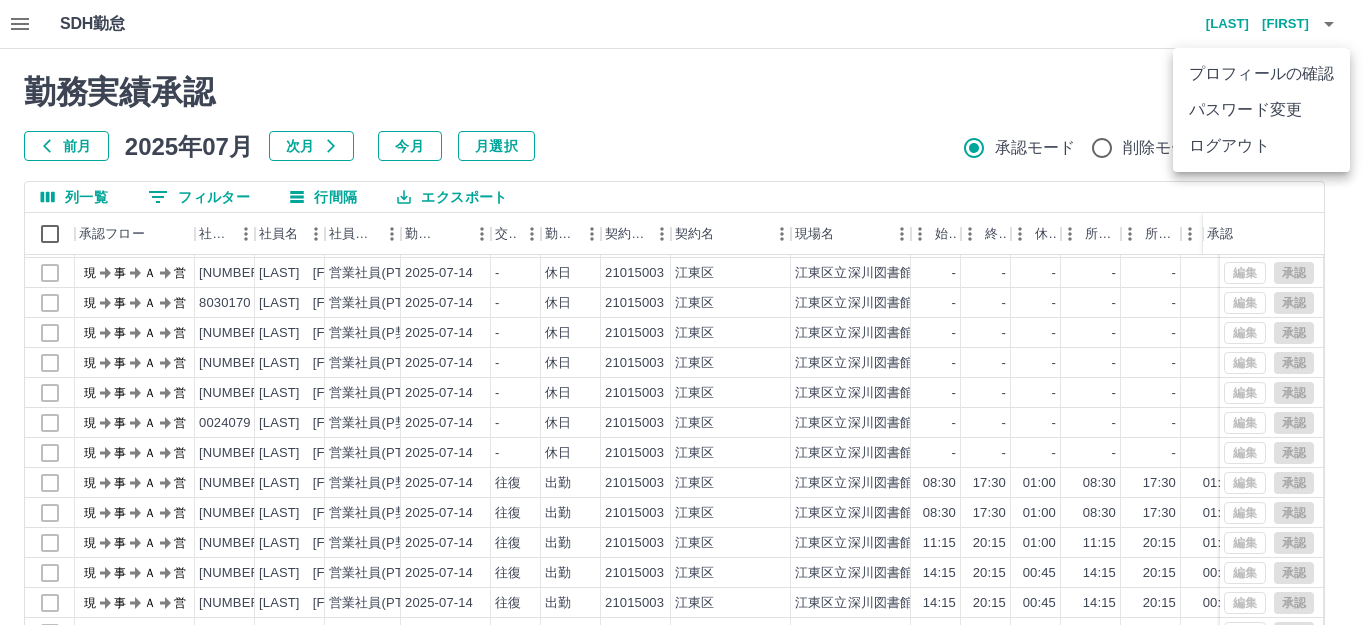 click on "ログアウト" at bounding box center (1261, 146) 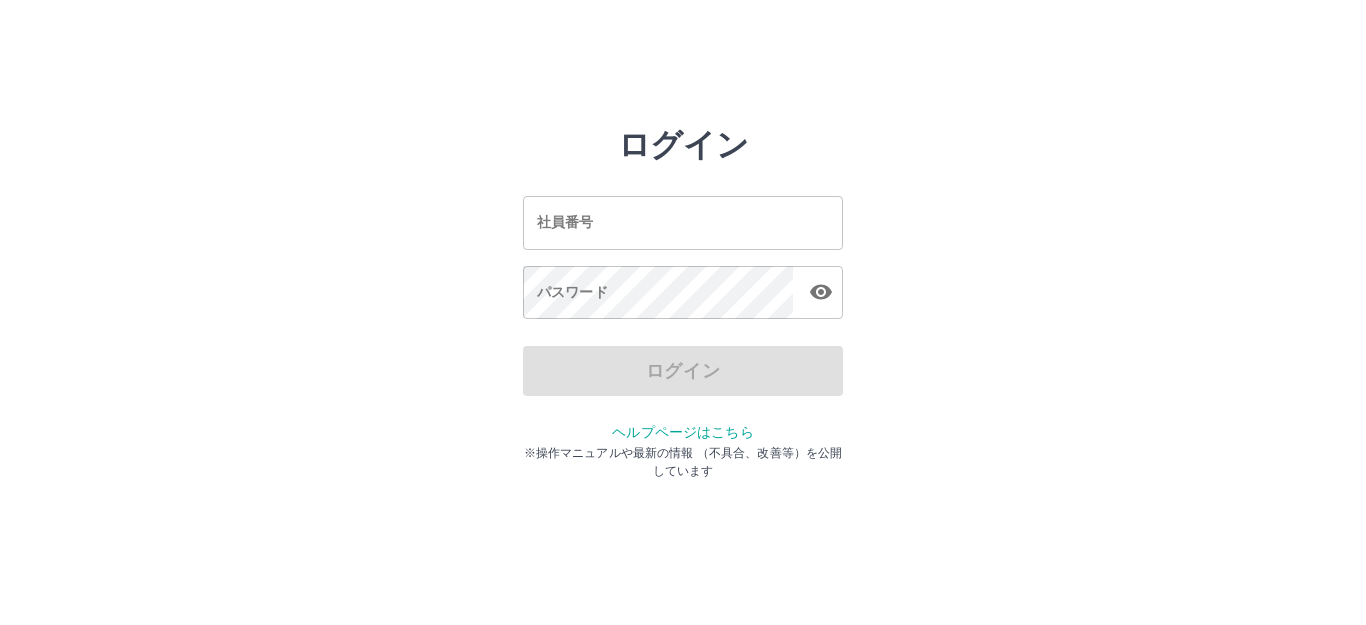 scroll, scrollTop: 0, scrollLeft: 0, axis: both 